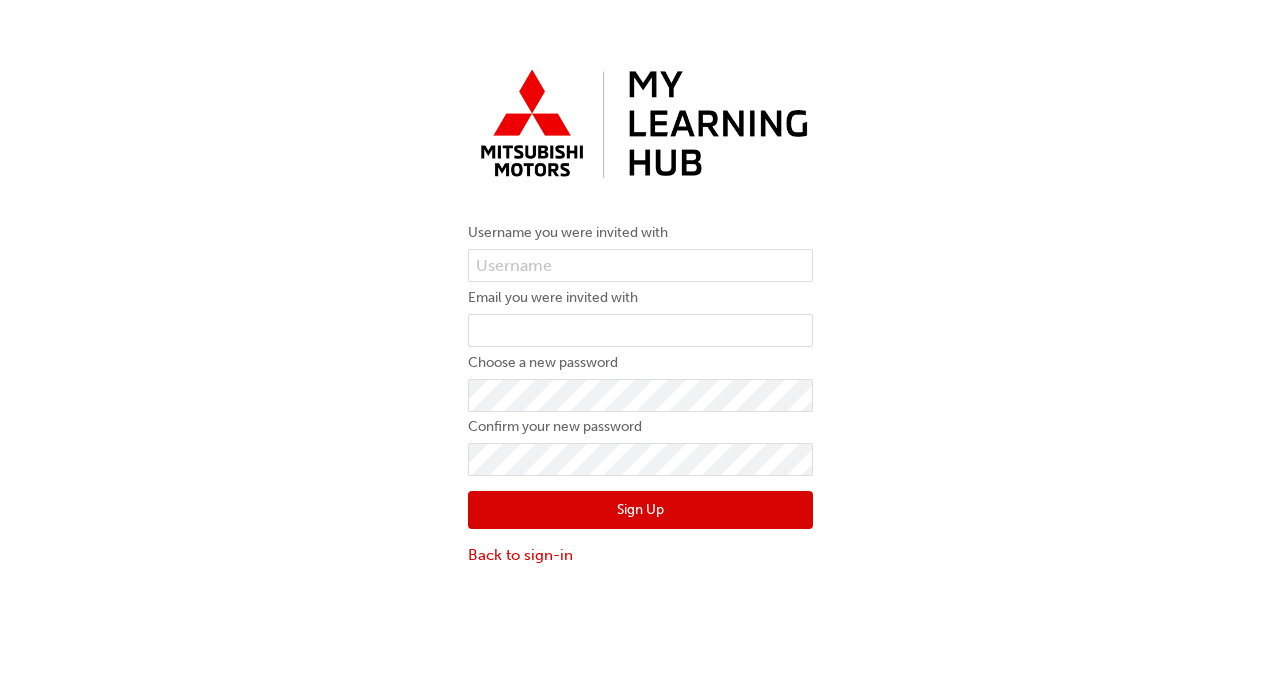 scroll, scrollTop: 0, scrollLeft: 0, axis: both 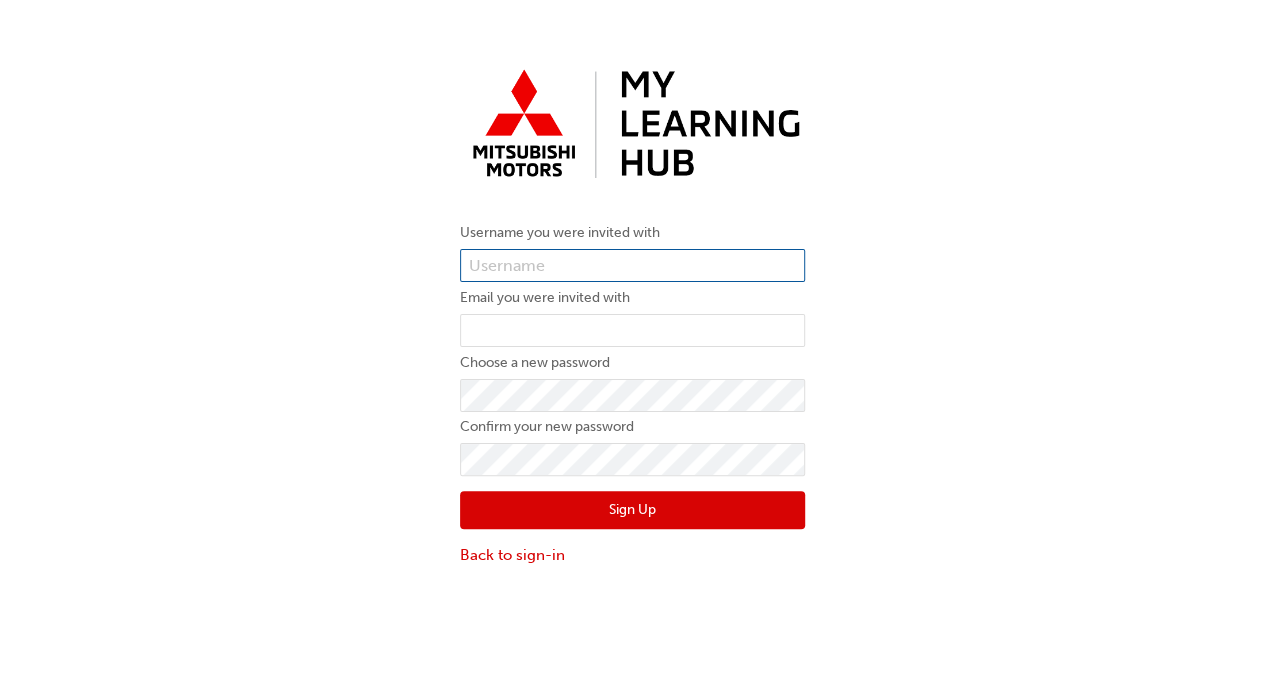 click at bounding box center [632, 266] 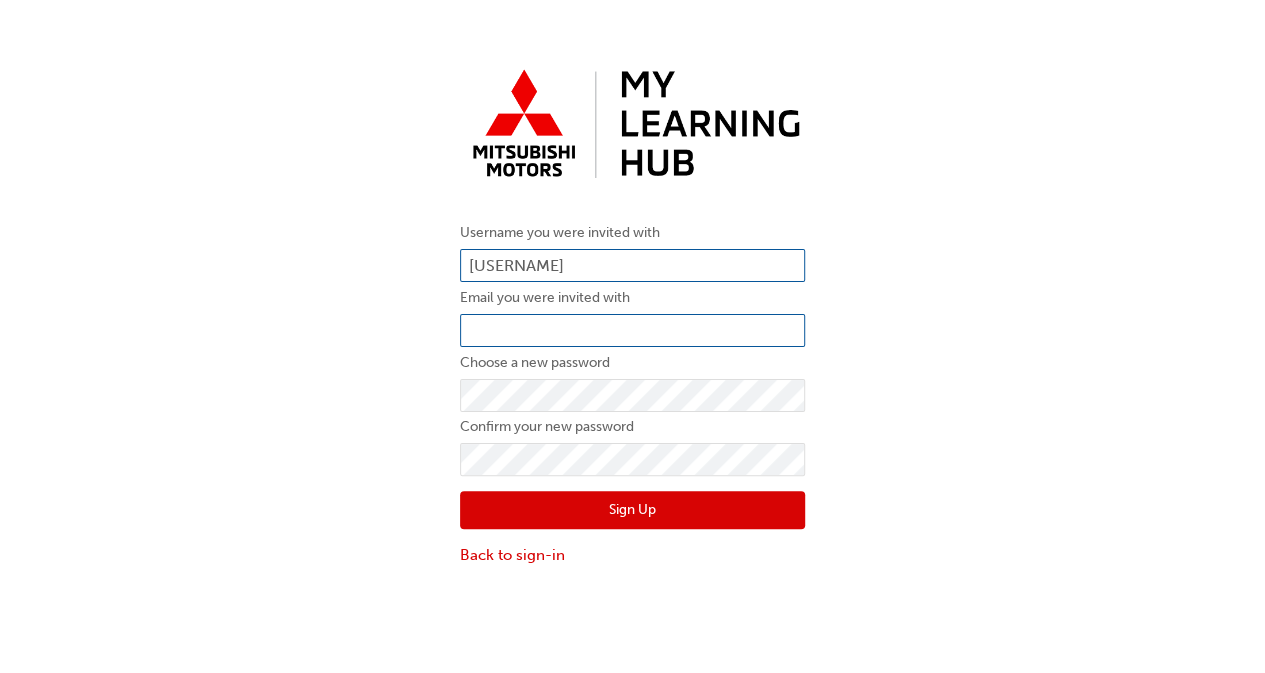 type on "bkarimi" 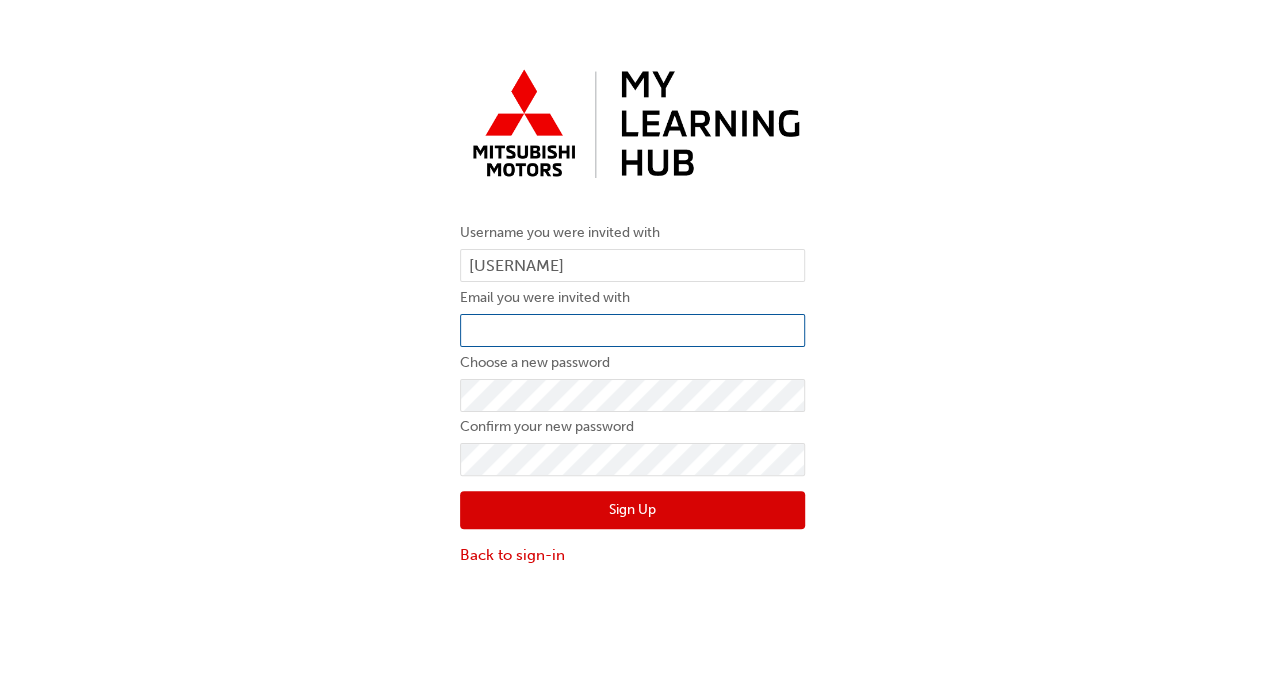 click at bounding box center (632, 331) 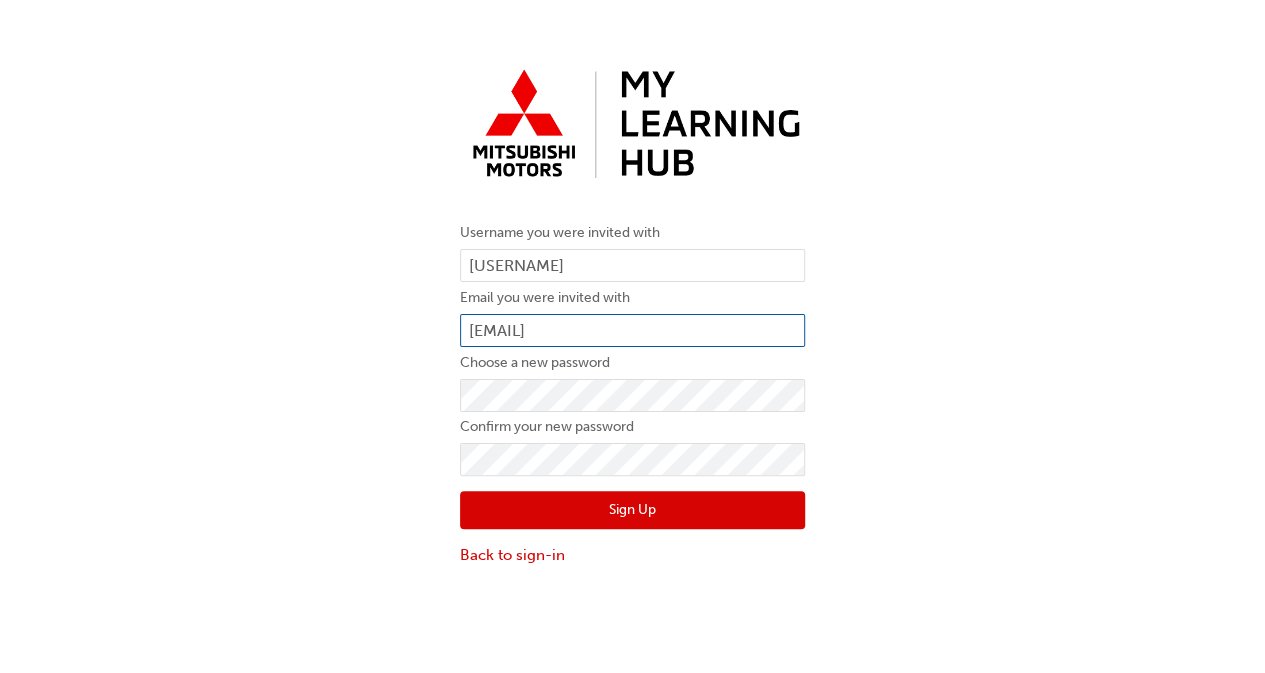 type on "bkarimi@mmal.com.au" 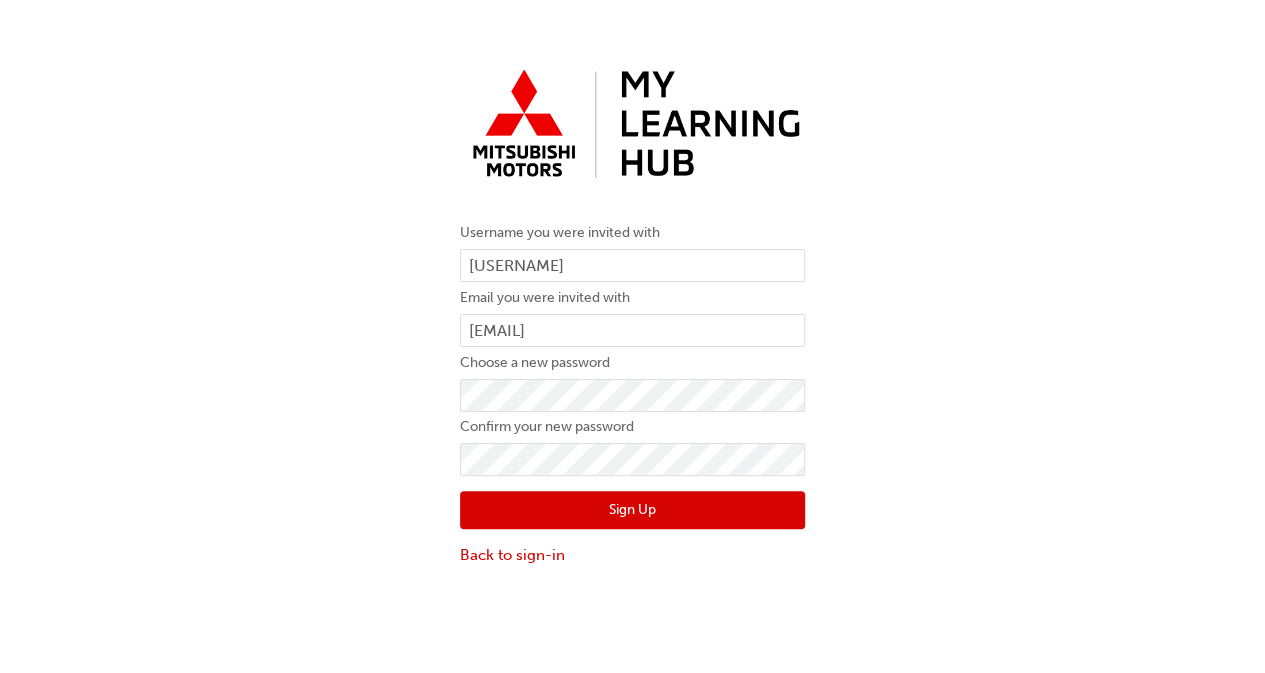 click on "Sign Up" at bounding box center [632, 510] 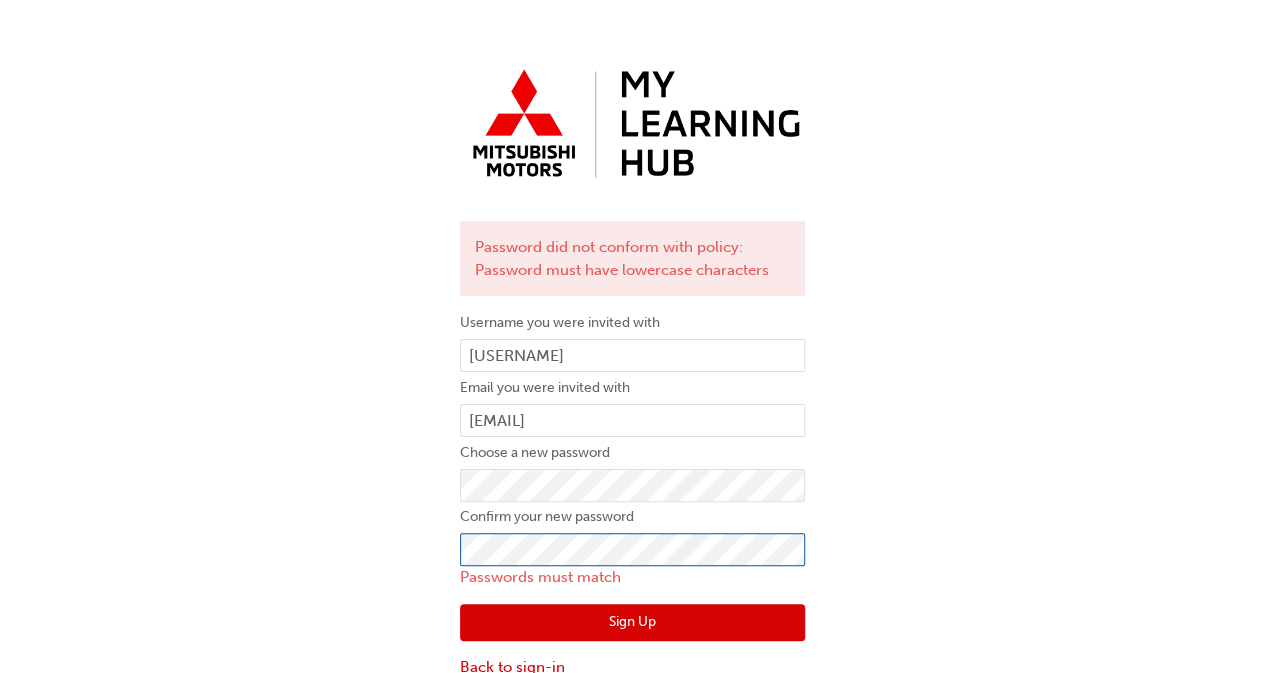 click on "Password did not conform with policy: Password must have lowercase characters Username you were invited with bkarimi Email you were invited with bkarimi@mmal.com.au Choose a new password Confirm your new password Passwords must match Sign Up Back to sign-in" at bounding box center (632, 369) 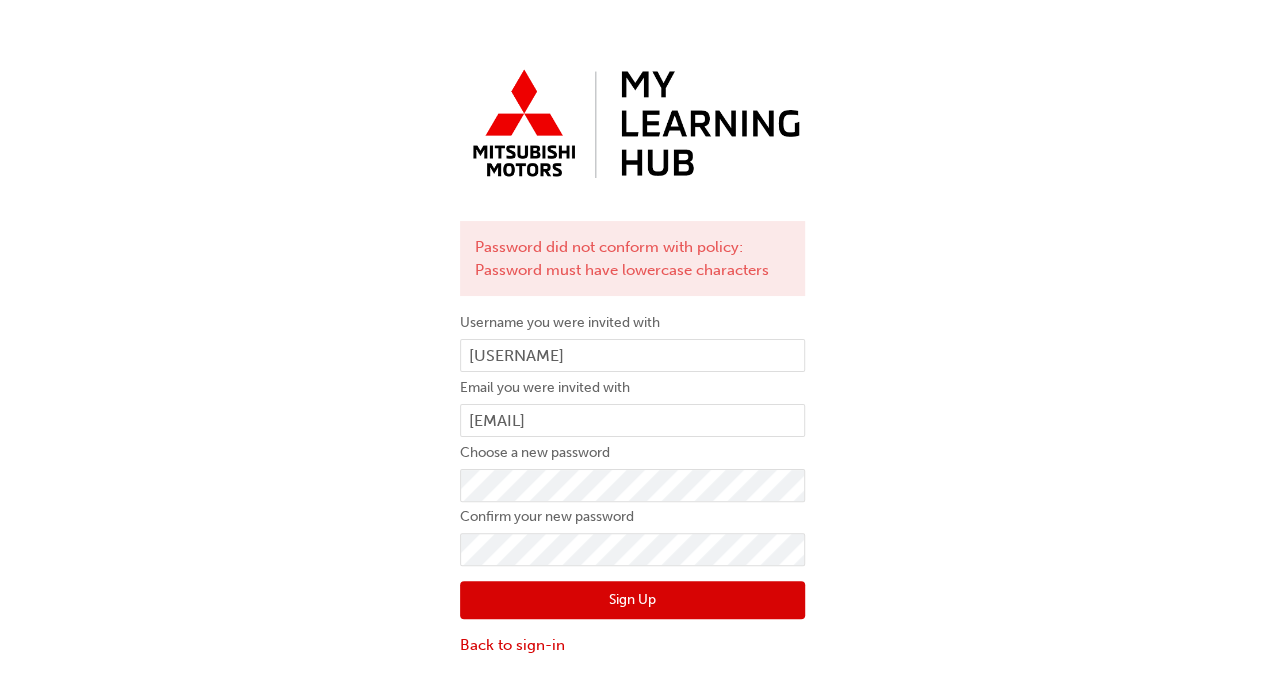 click on "Sign Up" at bounding box center (632, 600) 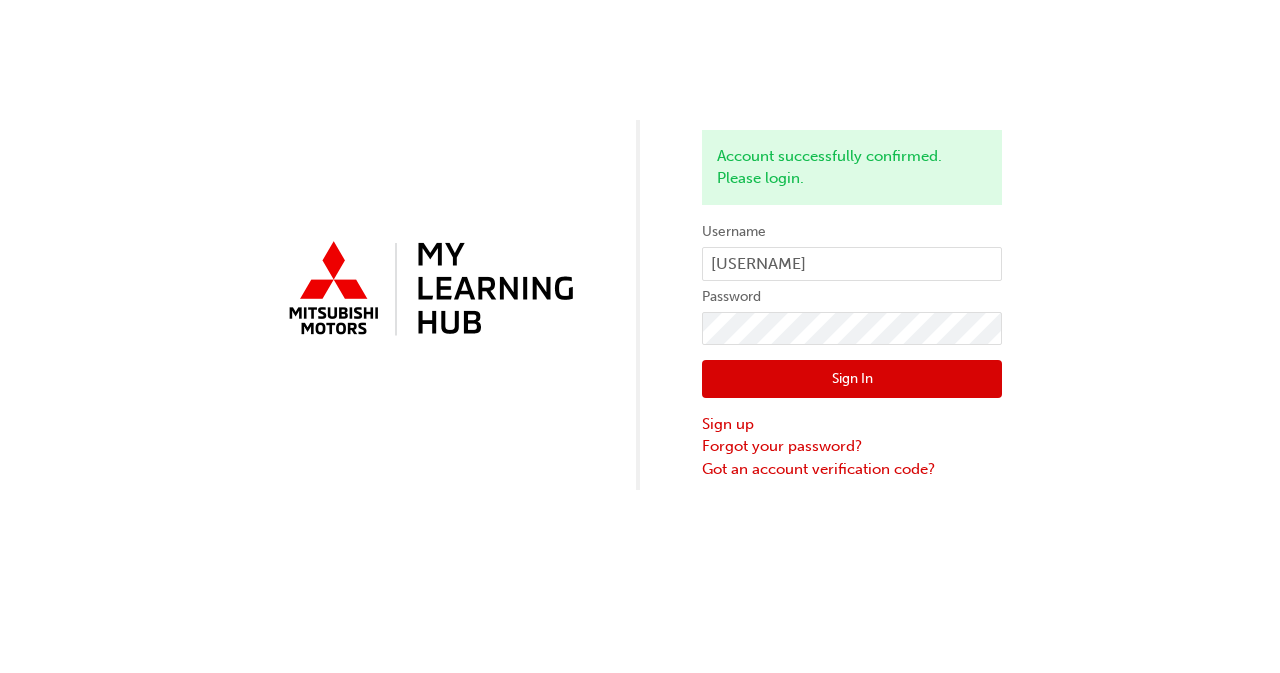 click on "Sign In" at bounding box center [852, 379] 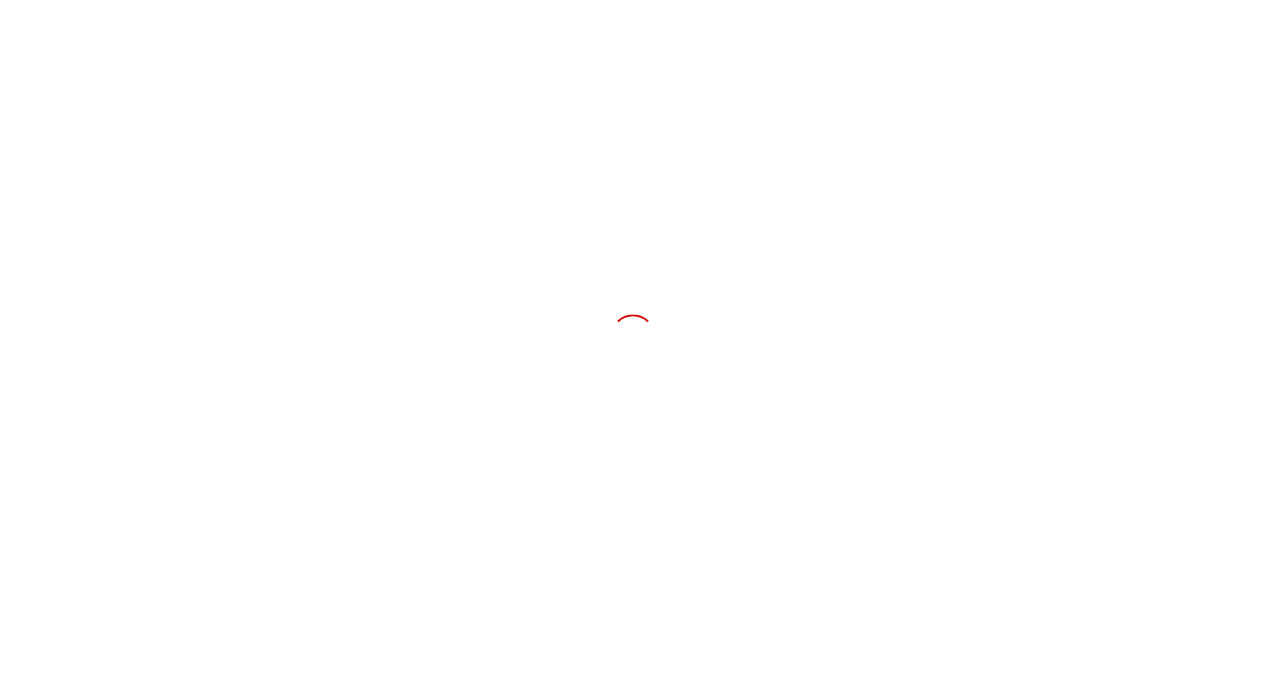 scroll, scrollTop: 0, scrollLeft: 0, axis: both 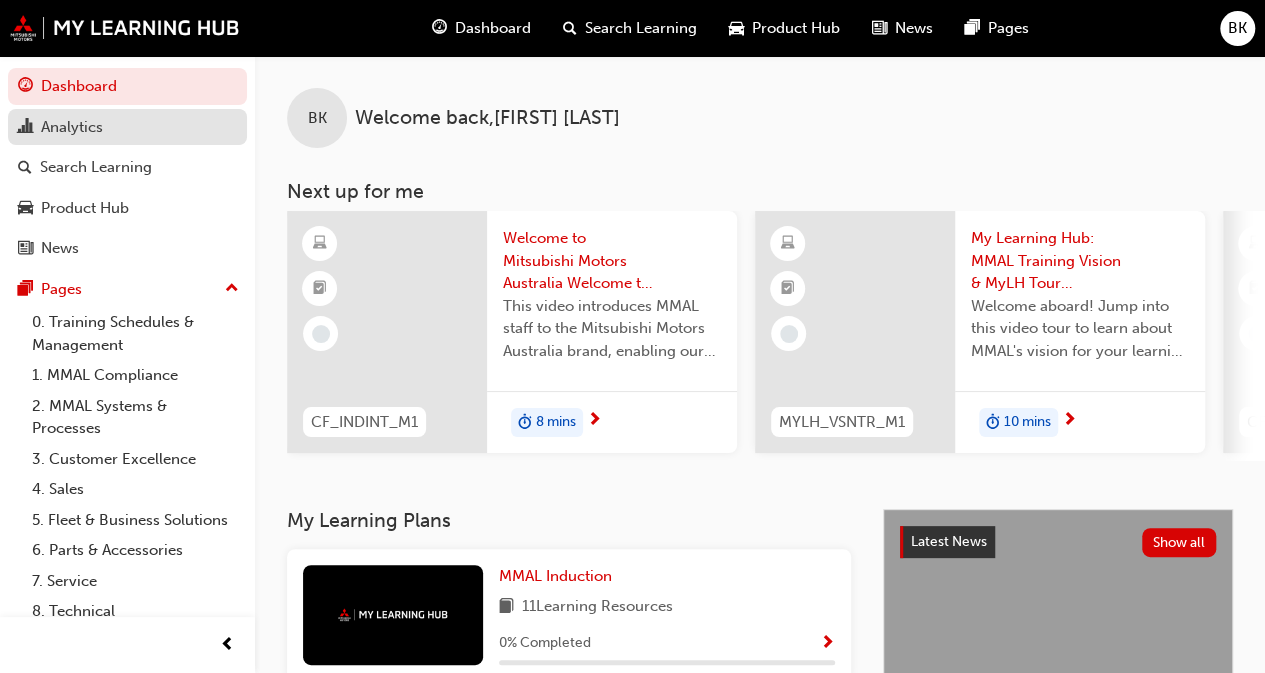 click on "Analytics" at bounding box center (72, 127) 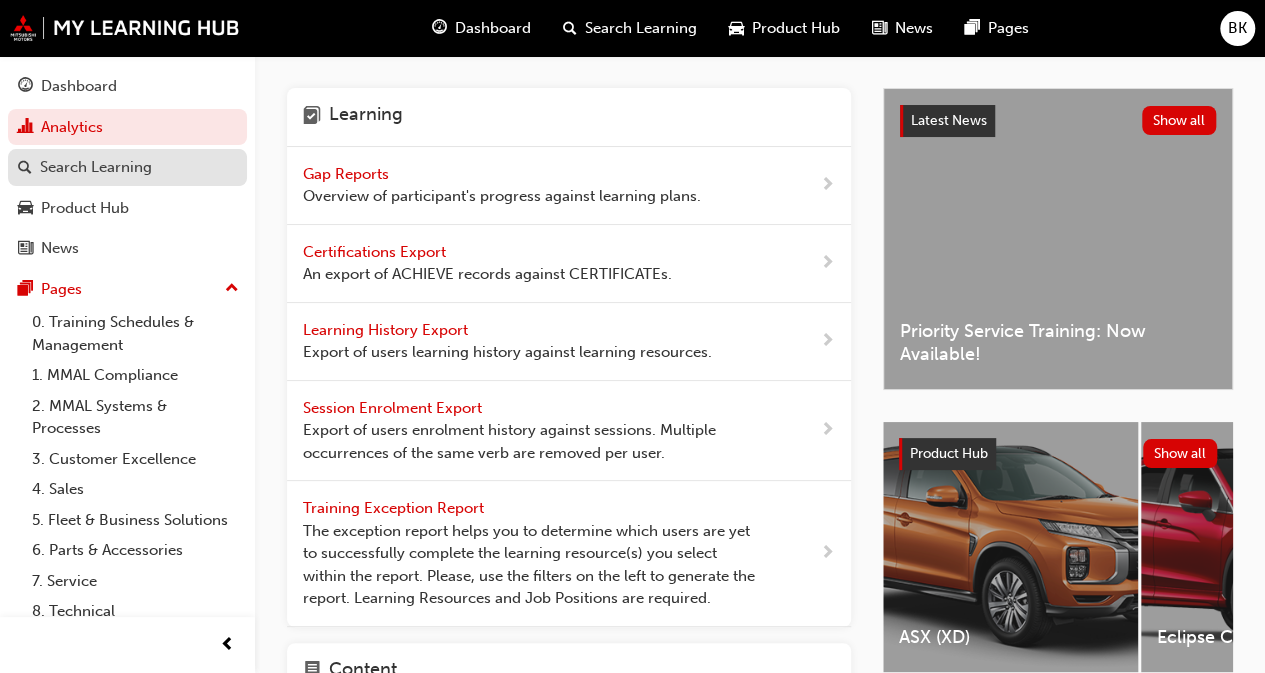 click on "Search Learning" at bounding box center (127, 167) 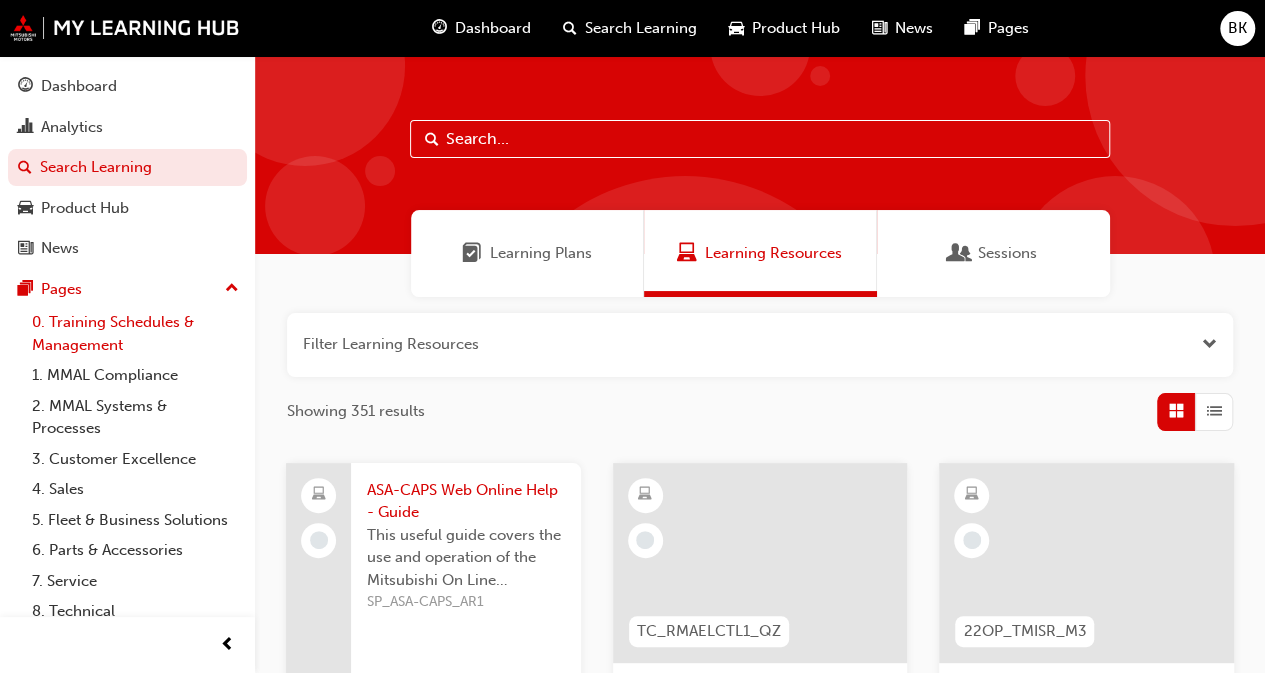 click on "0. Training Schedules & Management" at bounding box center [135, 333] 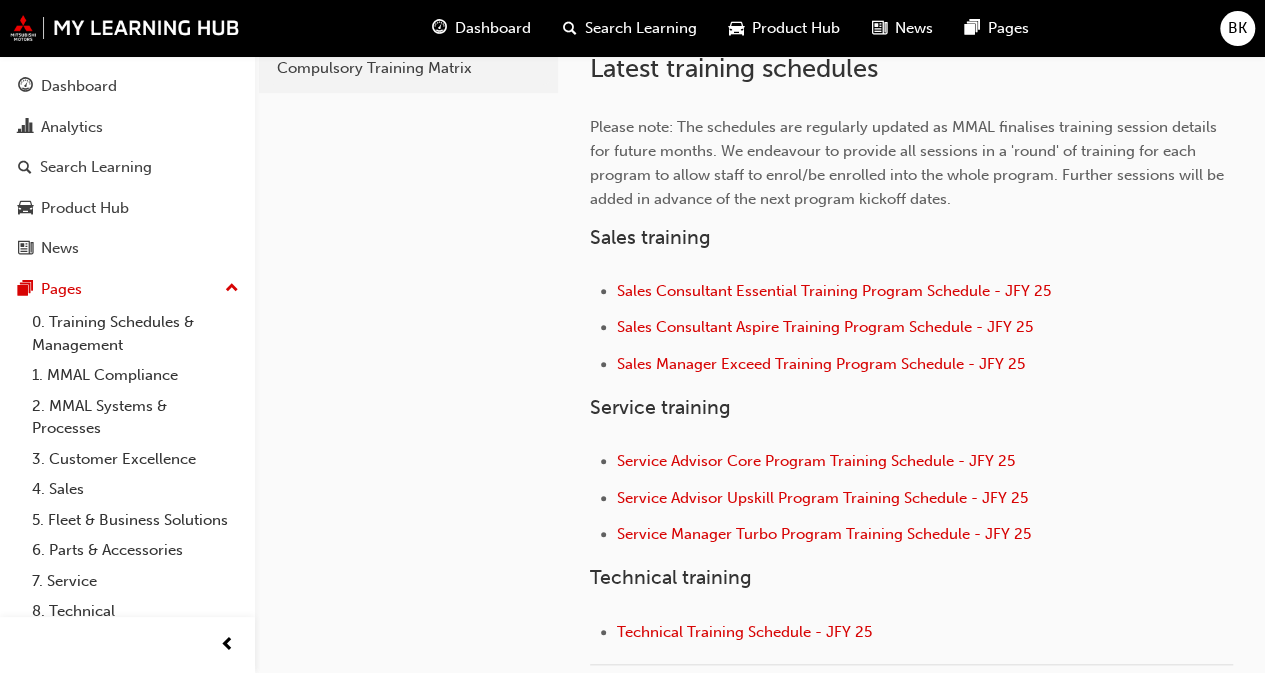 scroll, scrollTop: 400, scrollLeft: 0, axis: vertical 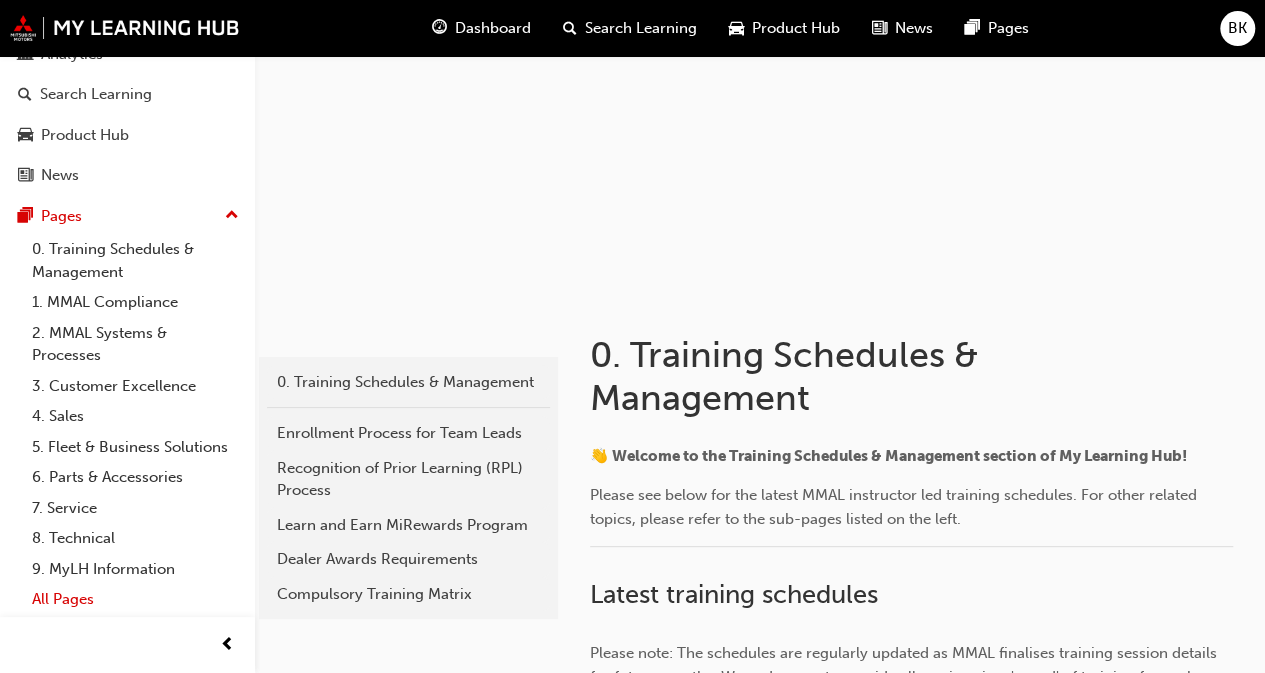 click on "All Pages" at bounding box center [135, 599] 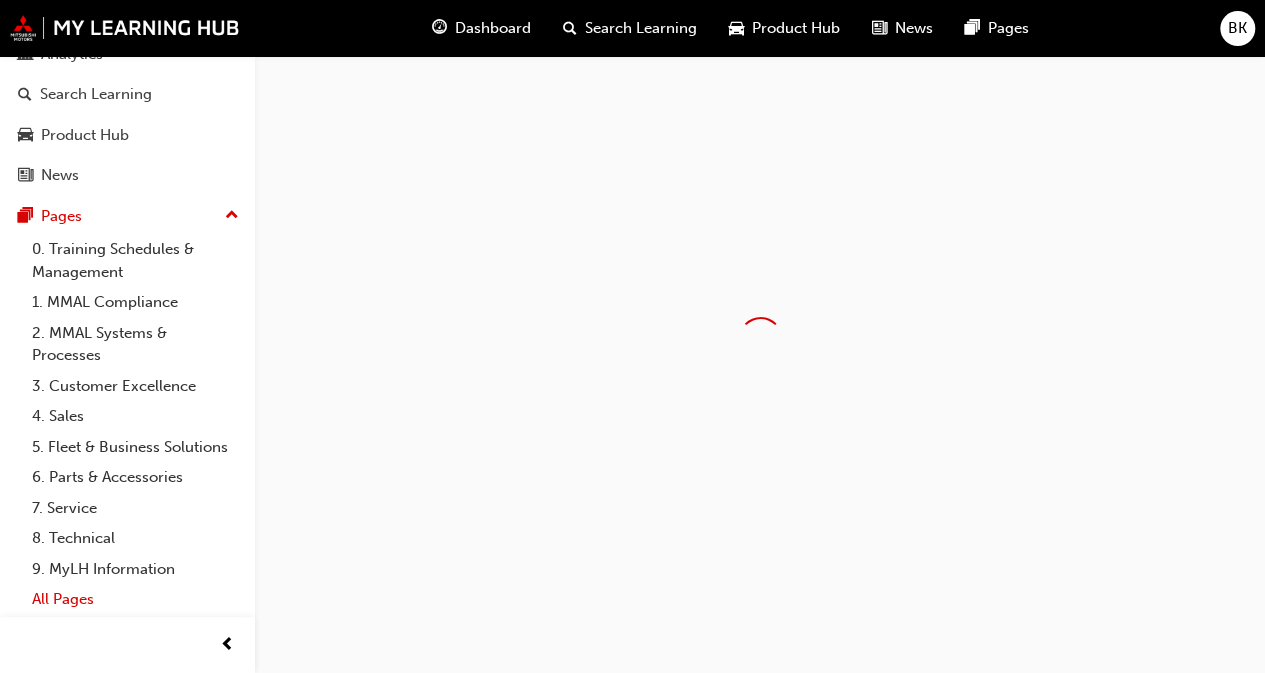 scroll, scrollTop: 0, scrollLeft: 0, axis: both 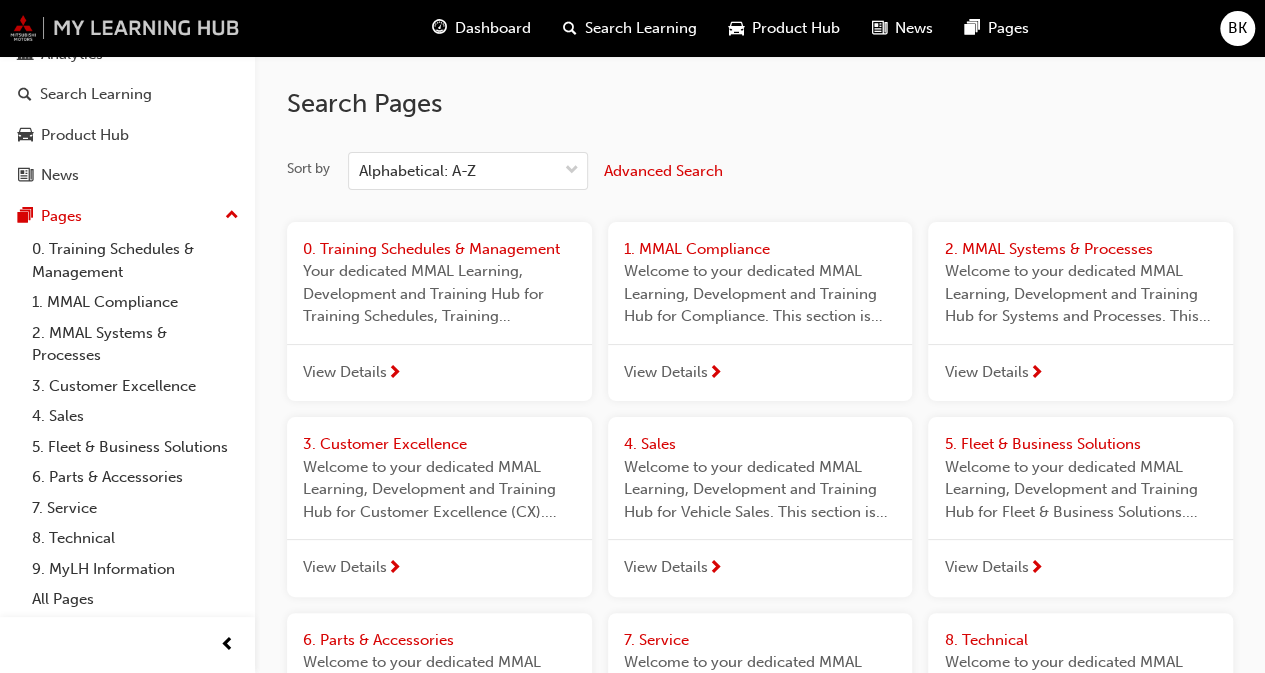 click at bounding box center (125, 28) 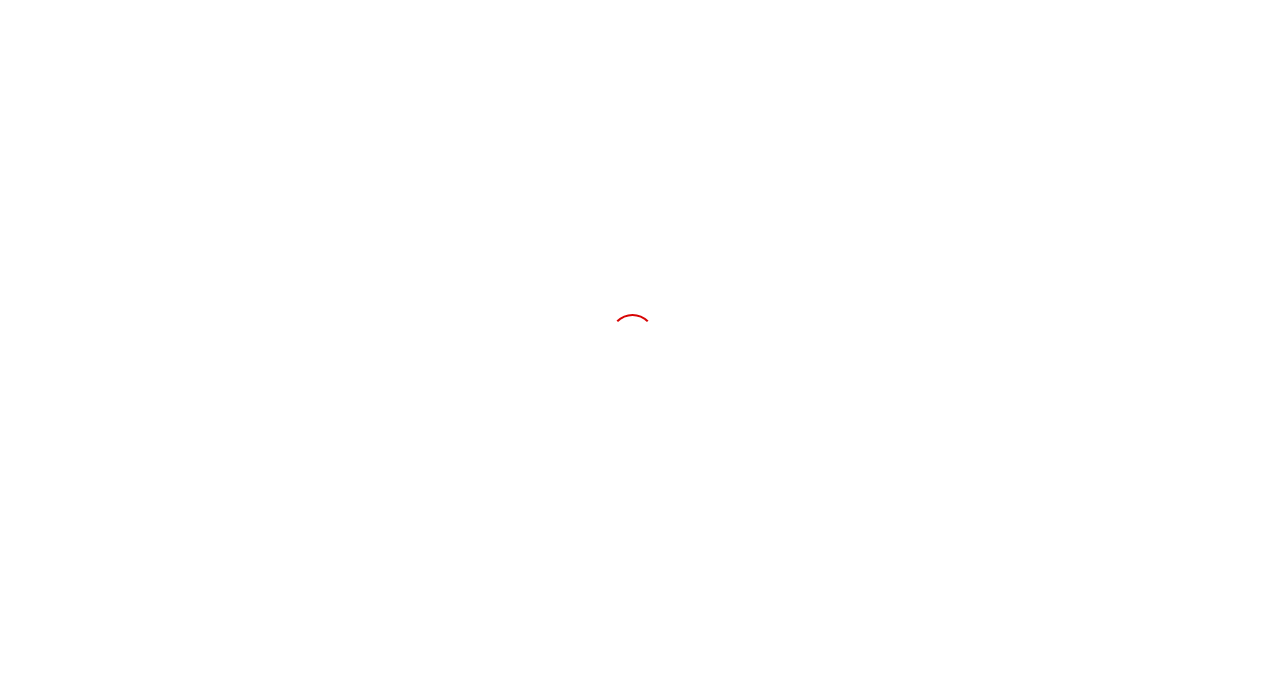 scroll, scrollTop: 0, scrollLeft: 0, axis: both 